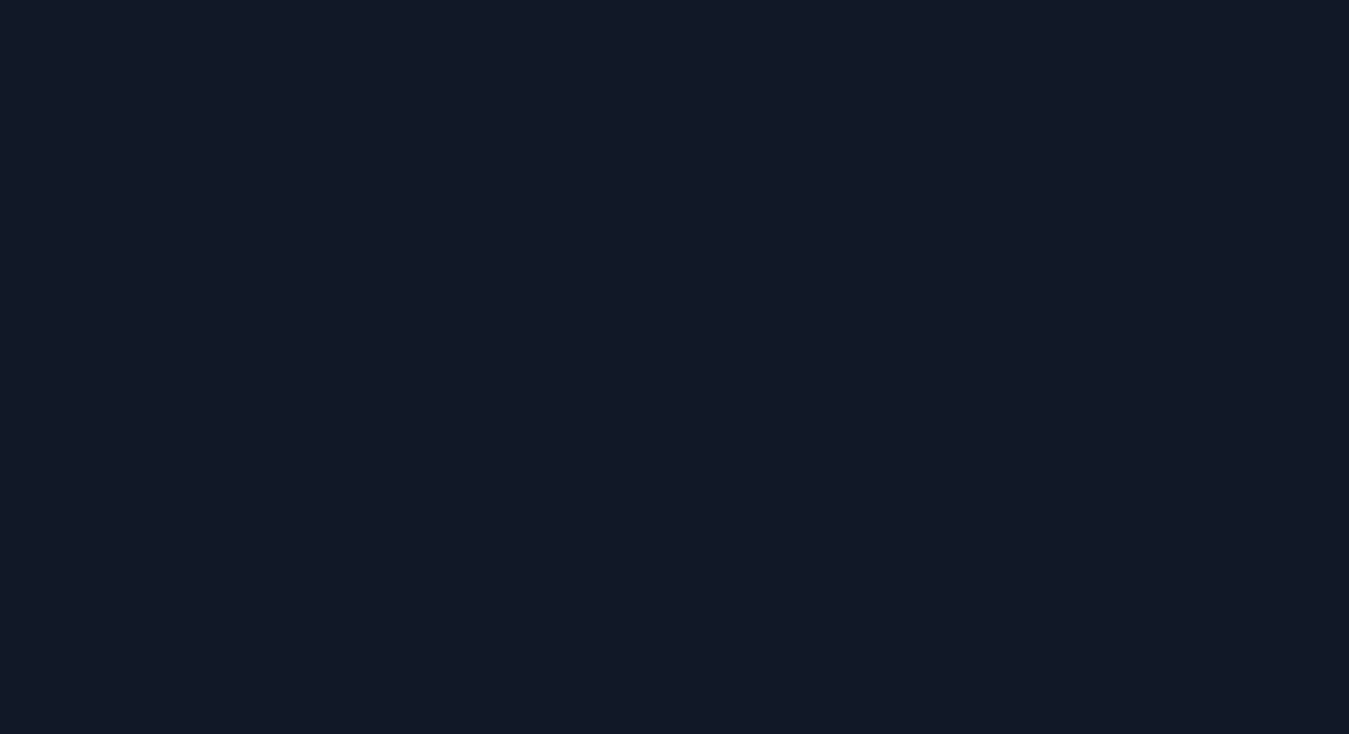 scroll, scrollTop: 0, scrollLeft: 0, axis: both 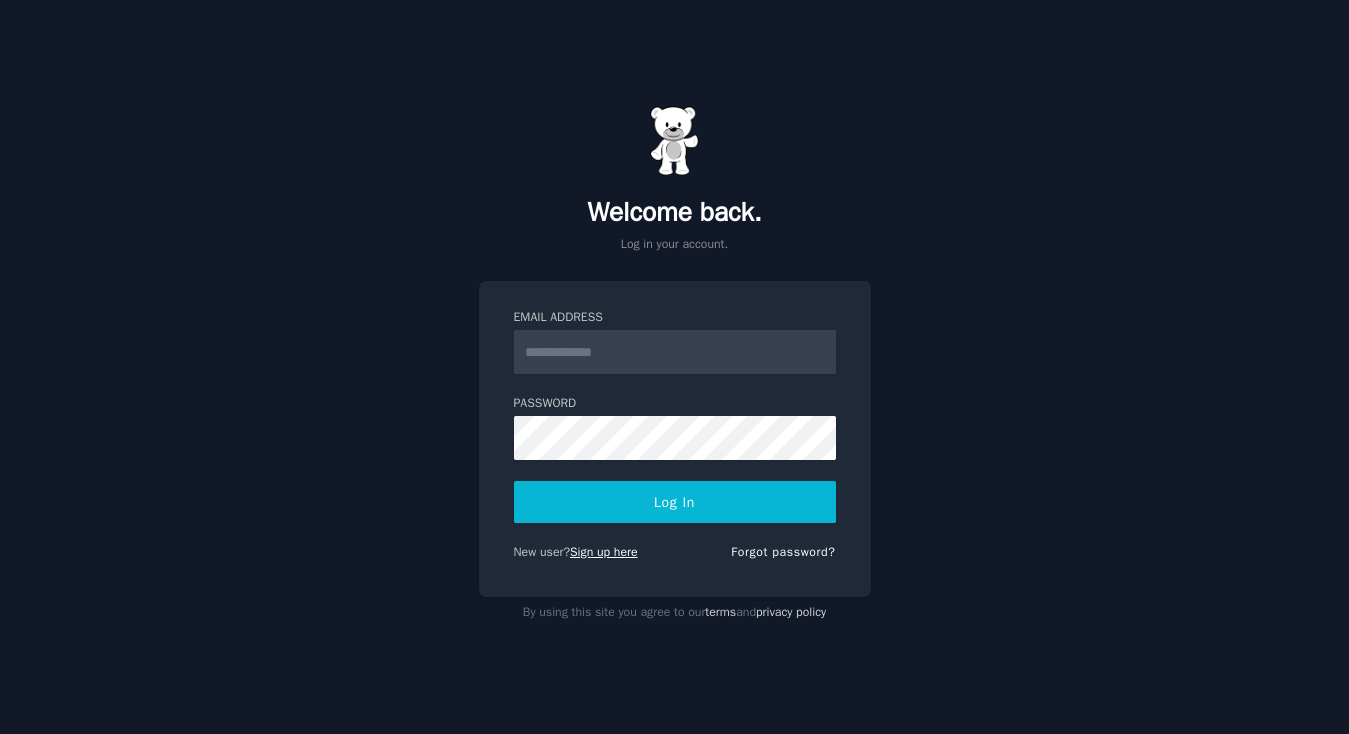 click on "Sign up here" at bounding box center (604, 552) 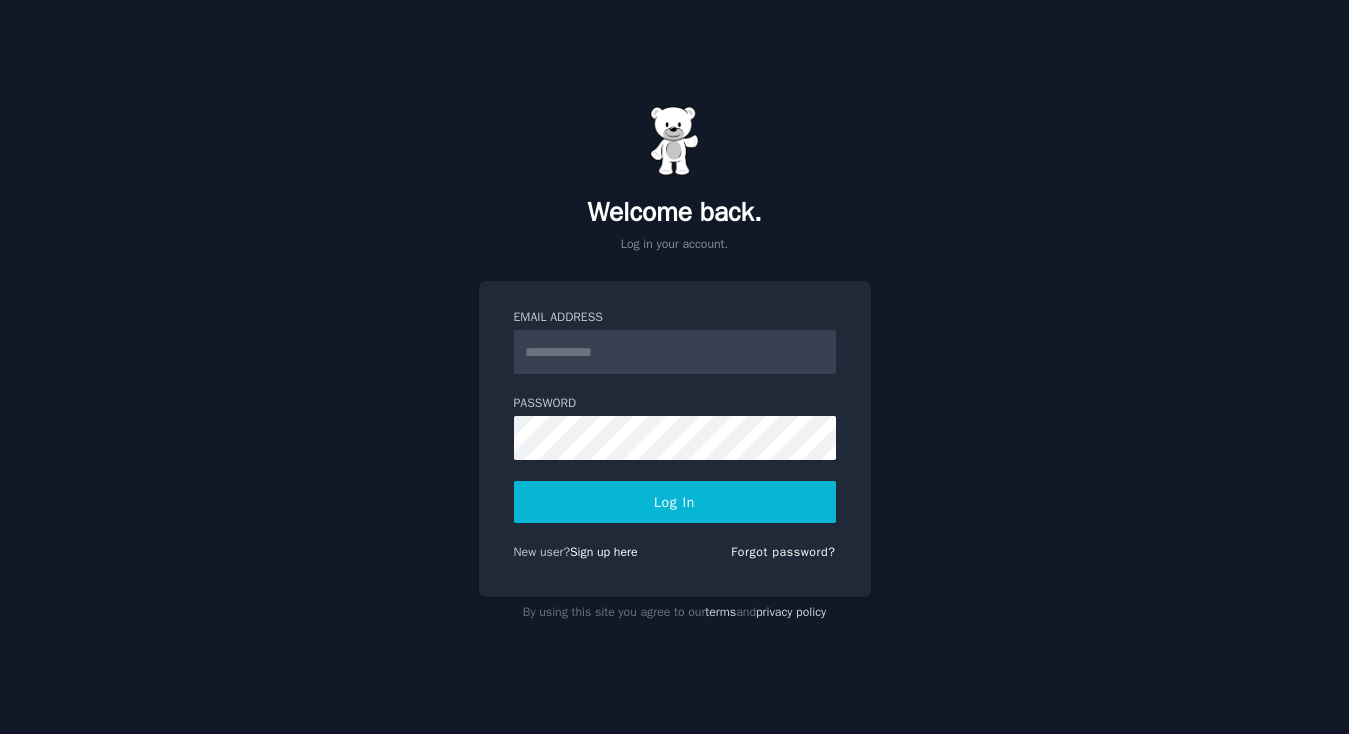 scroll, scrollTop: 0, scrollLeft: 0, axis: both 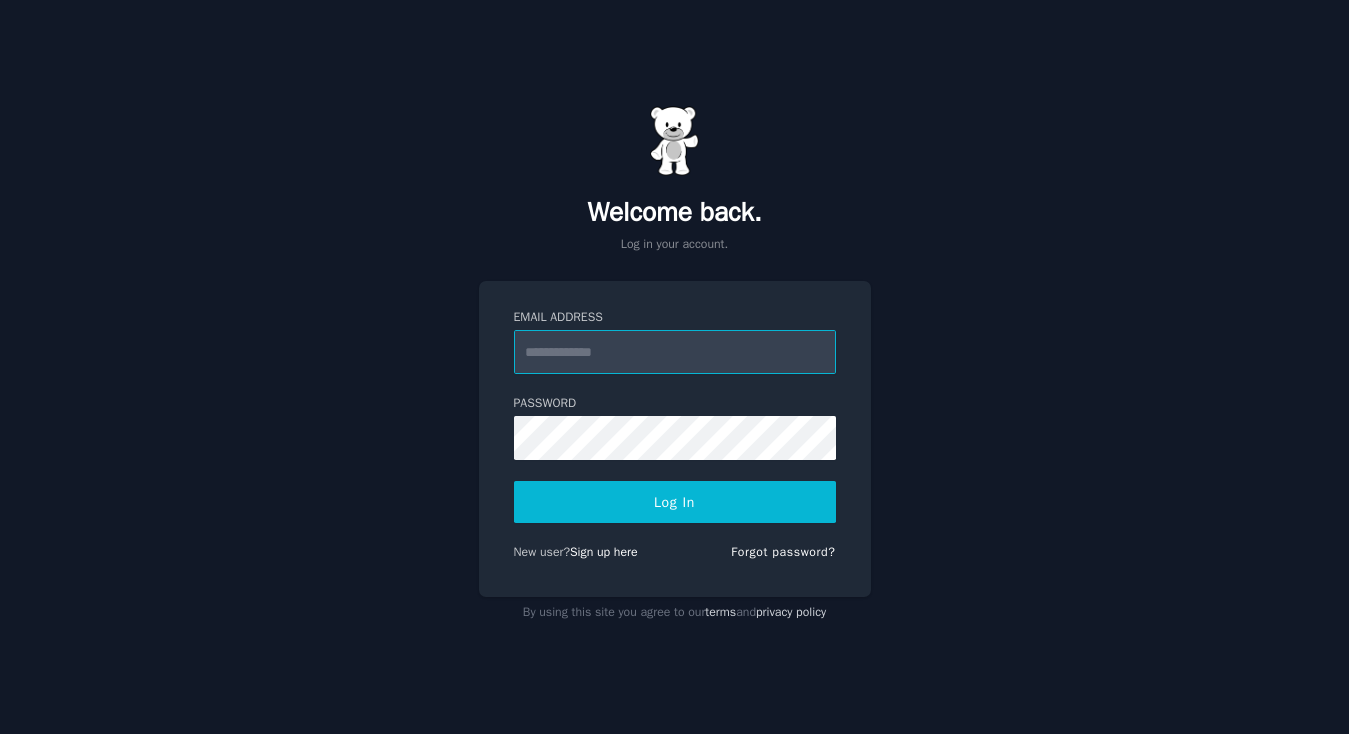 click on "Email Address" at bounding box center (675, 352) 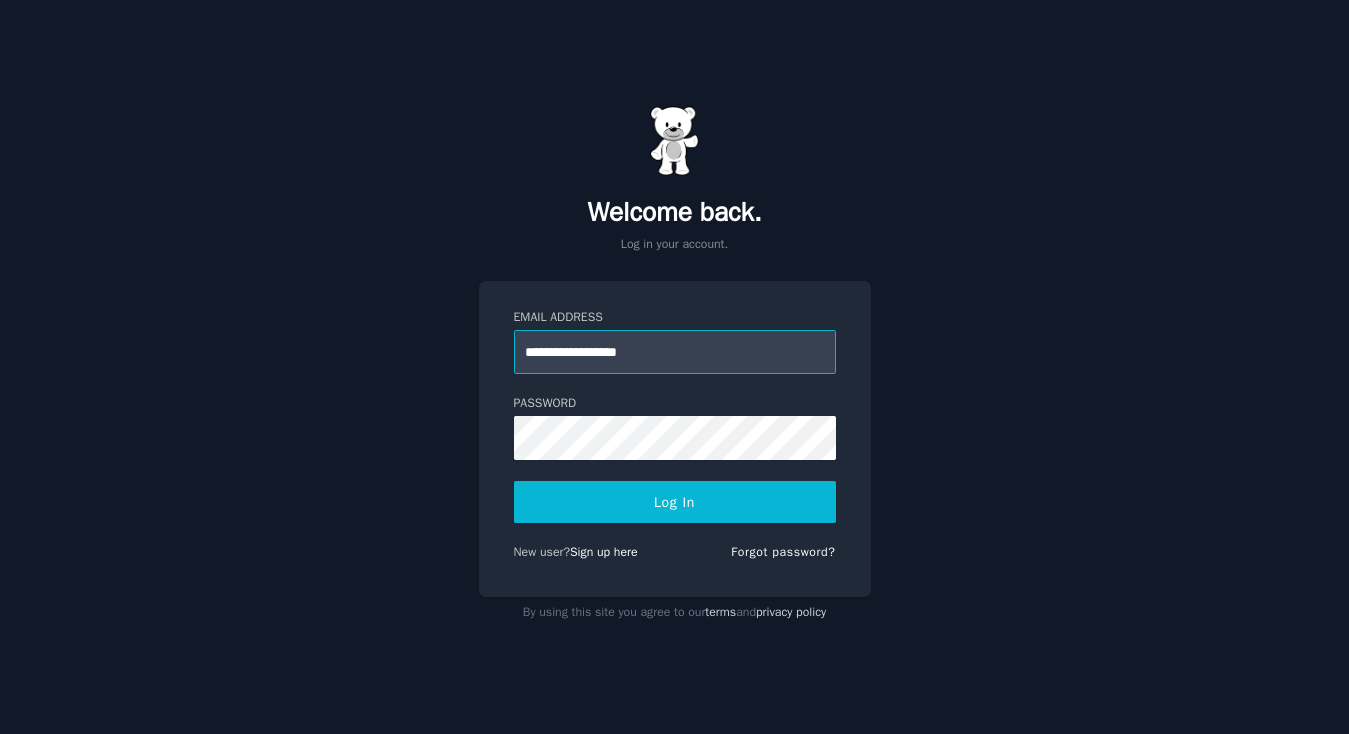 type on "**********" 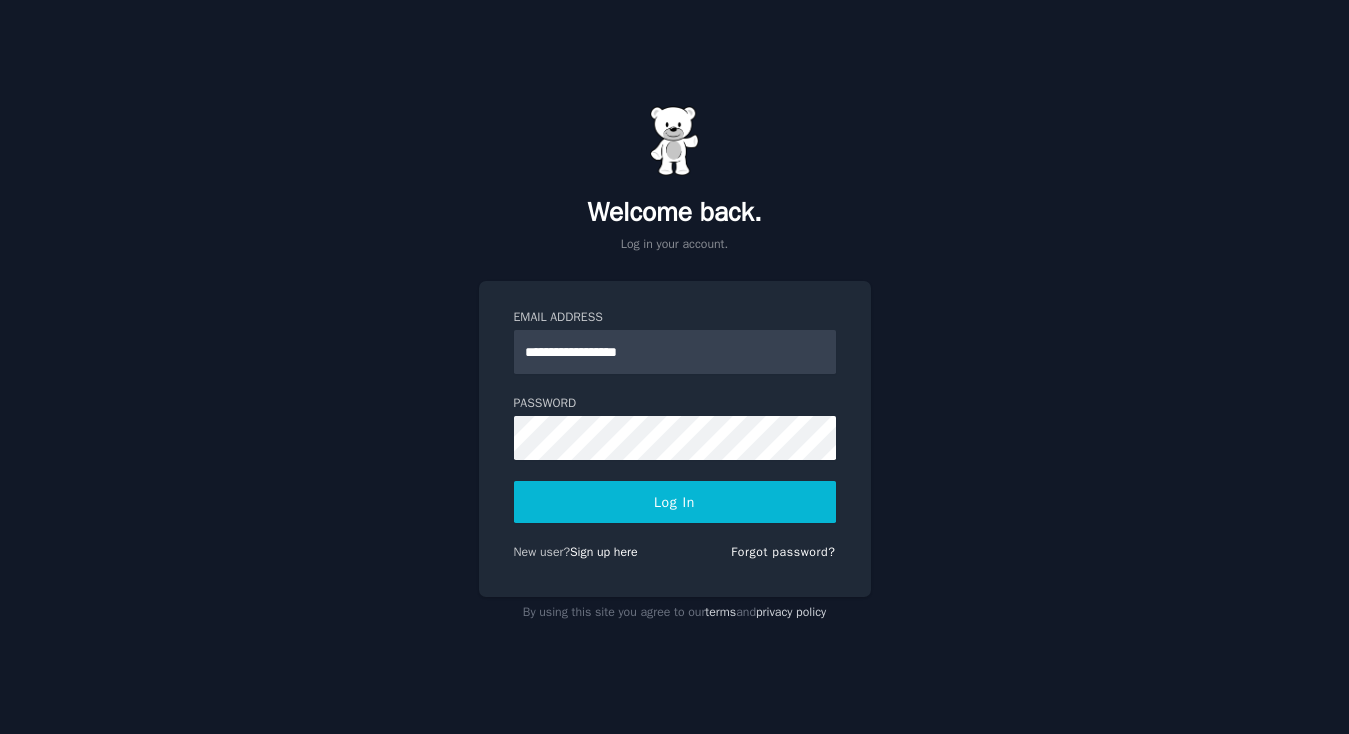 click on "Log In" at bounding box center (675, 502) 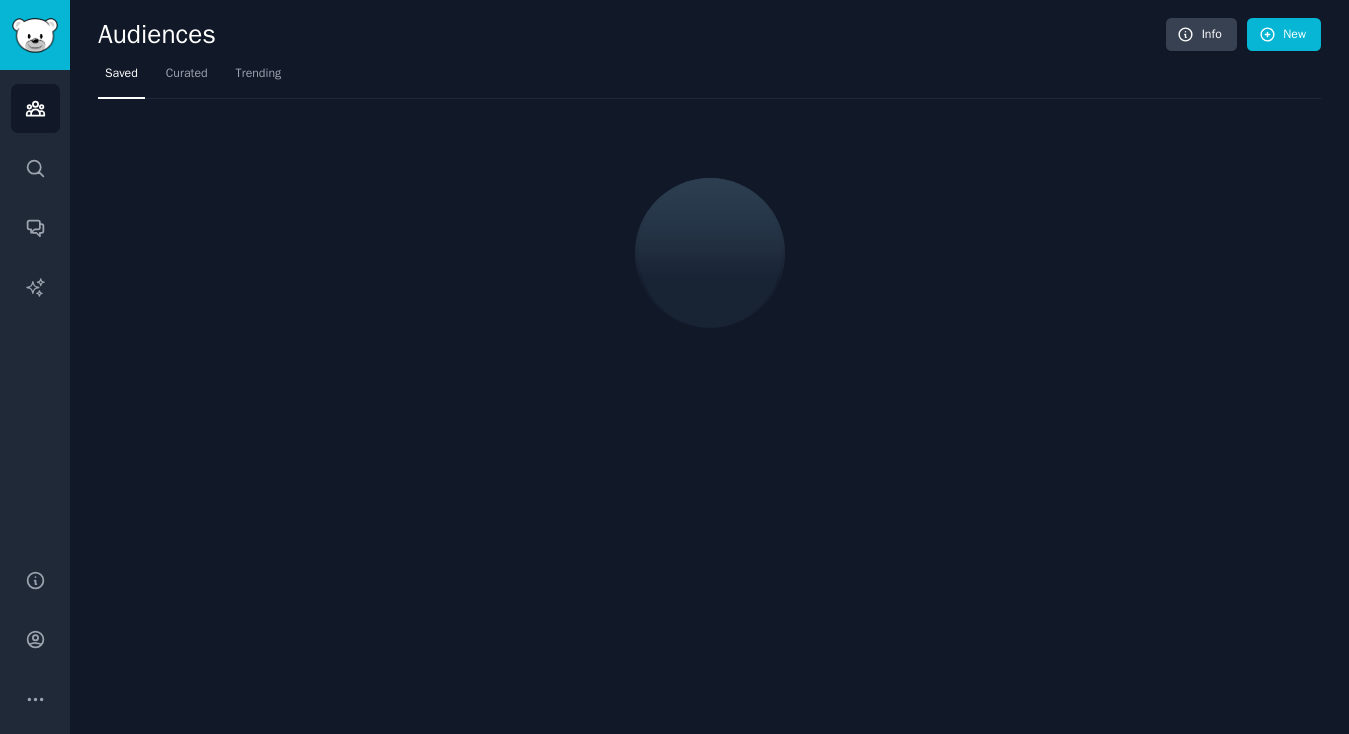scroll, scrollTop: 0, scrollLeft: 0, axis: both 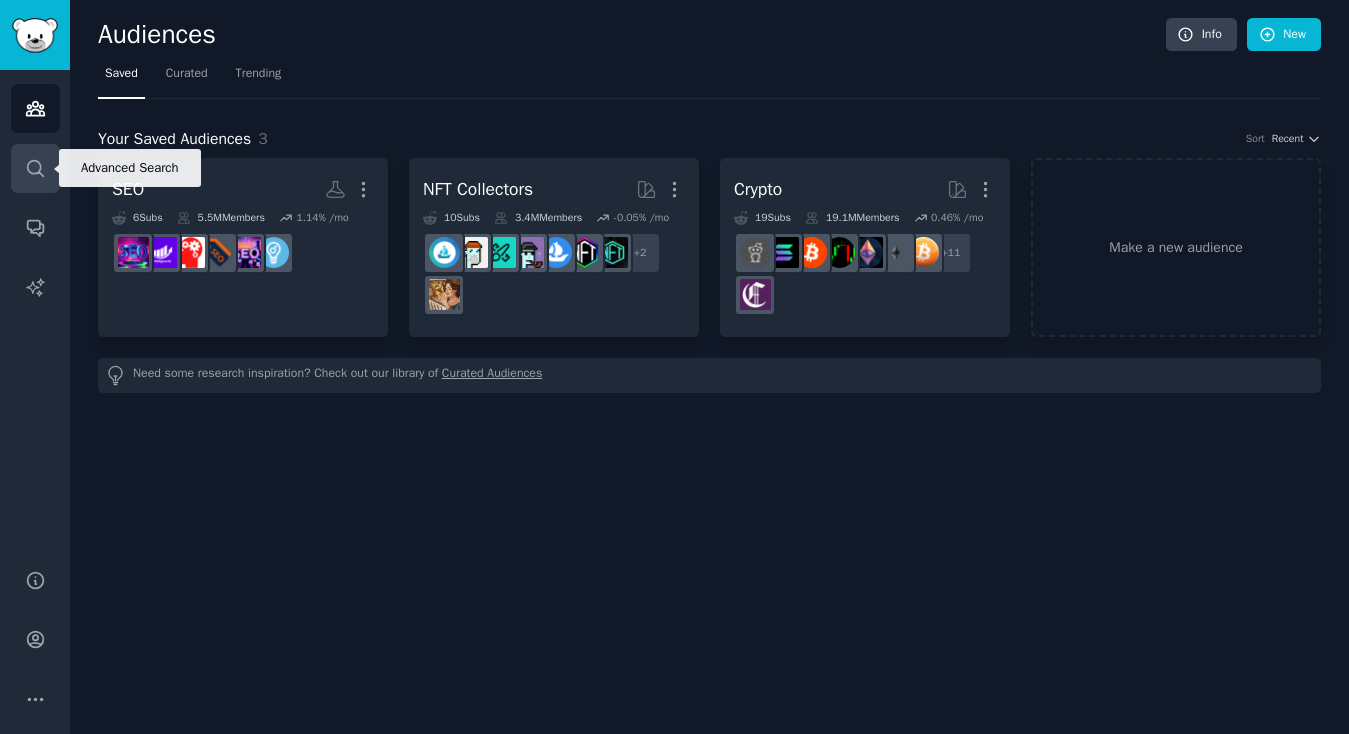 click 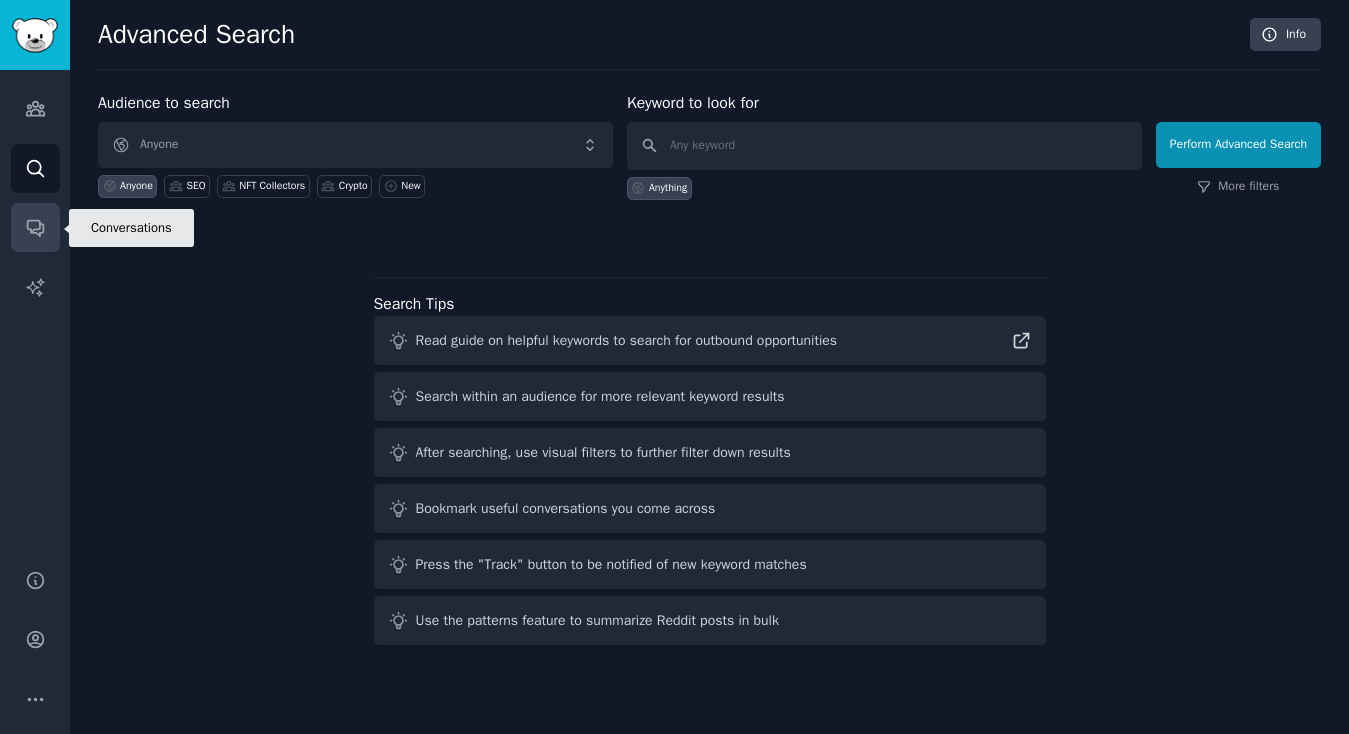 click 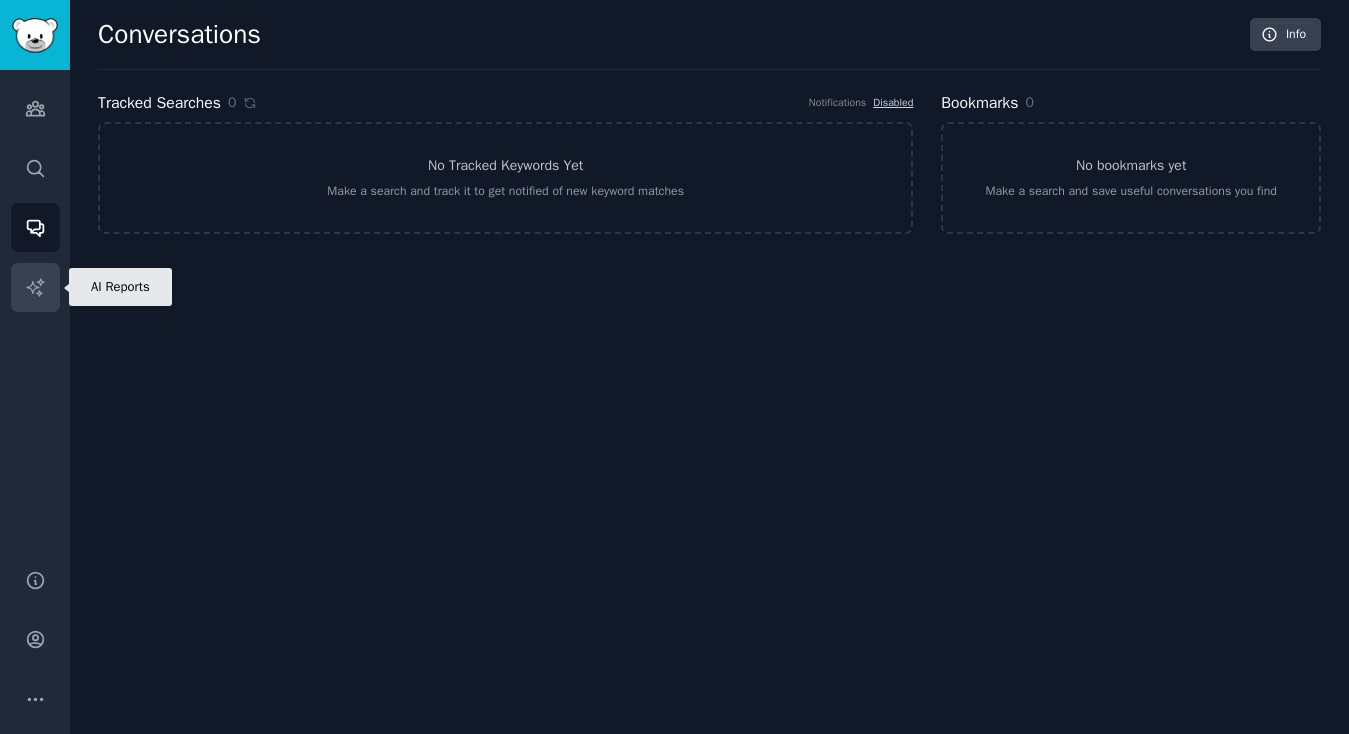 click 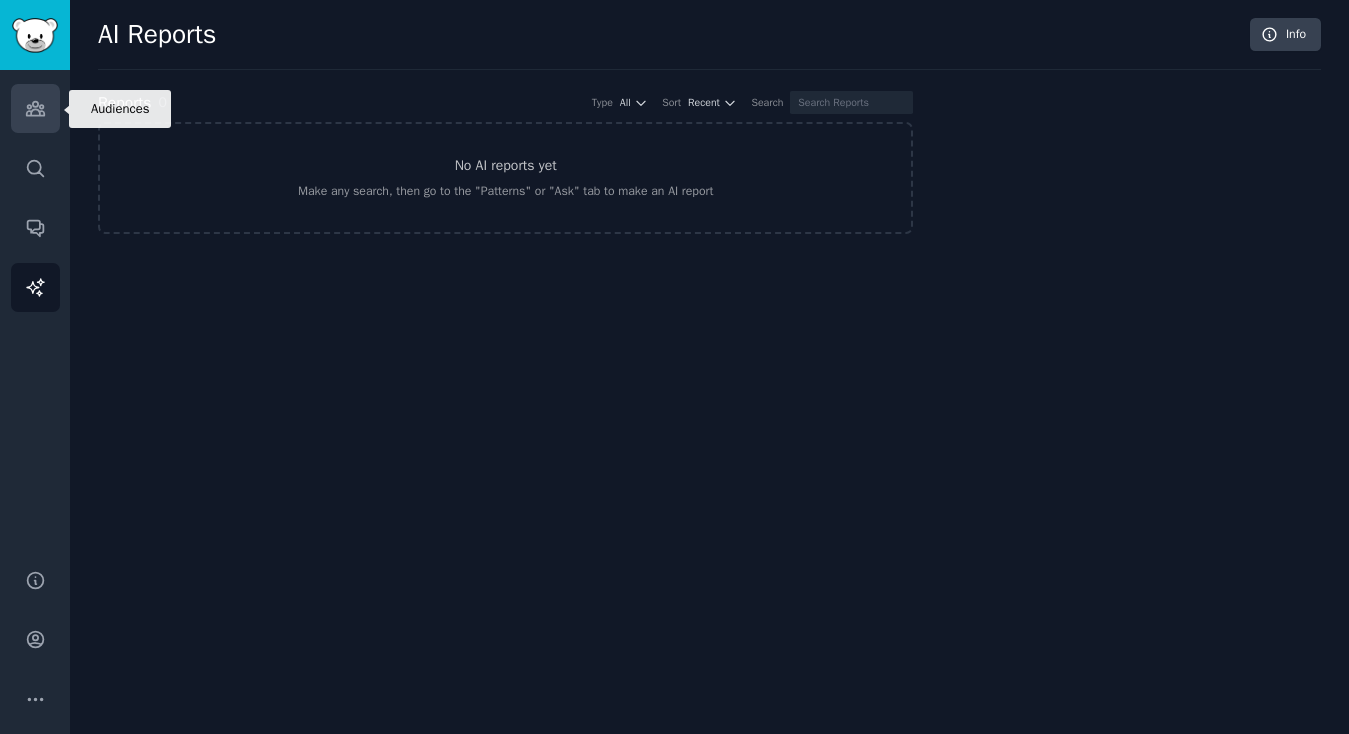 click on "Audiences" at bounding box center [35, 108] 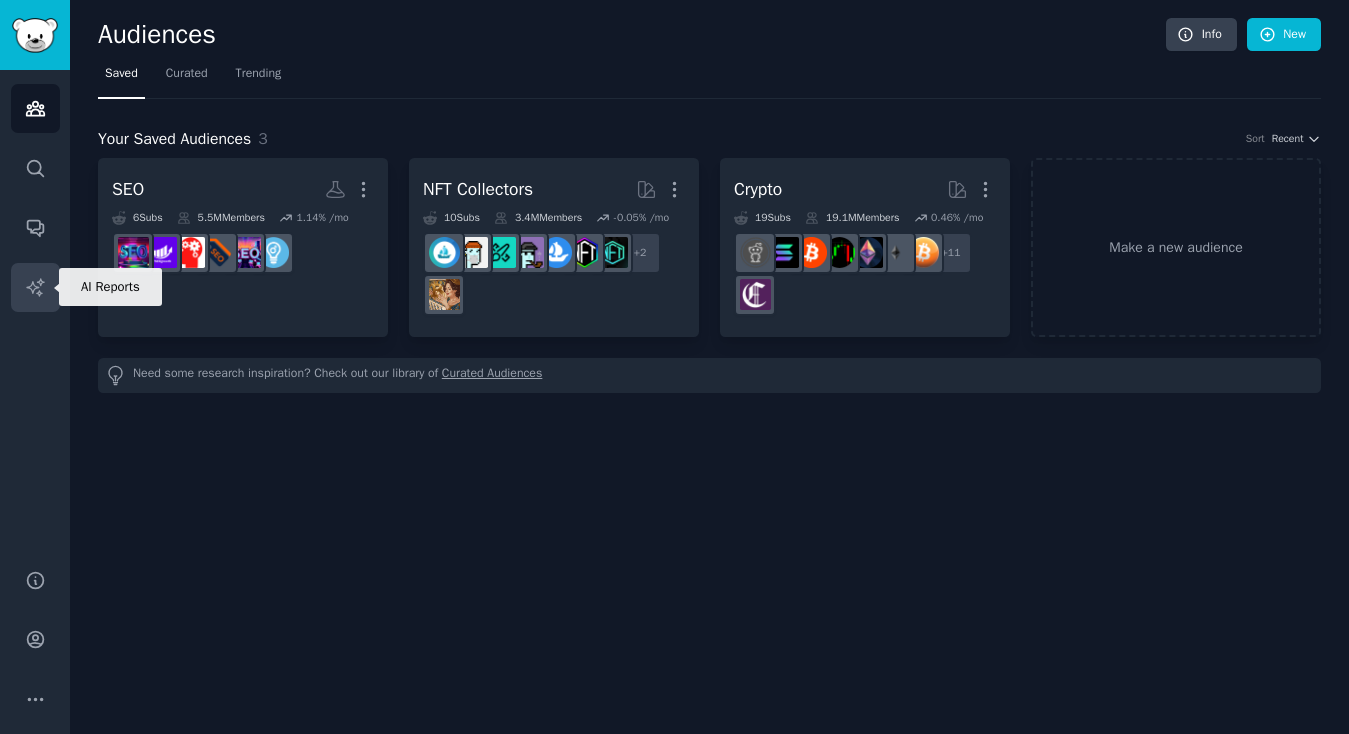 click 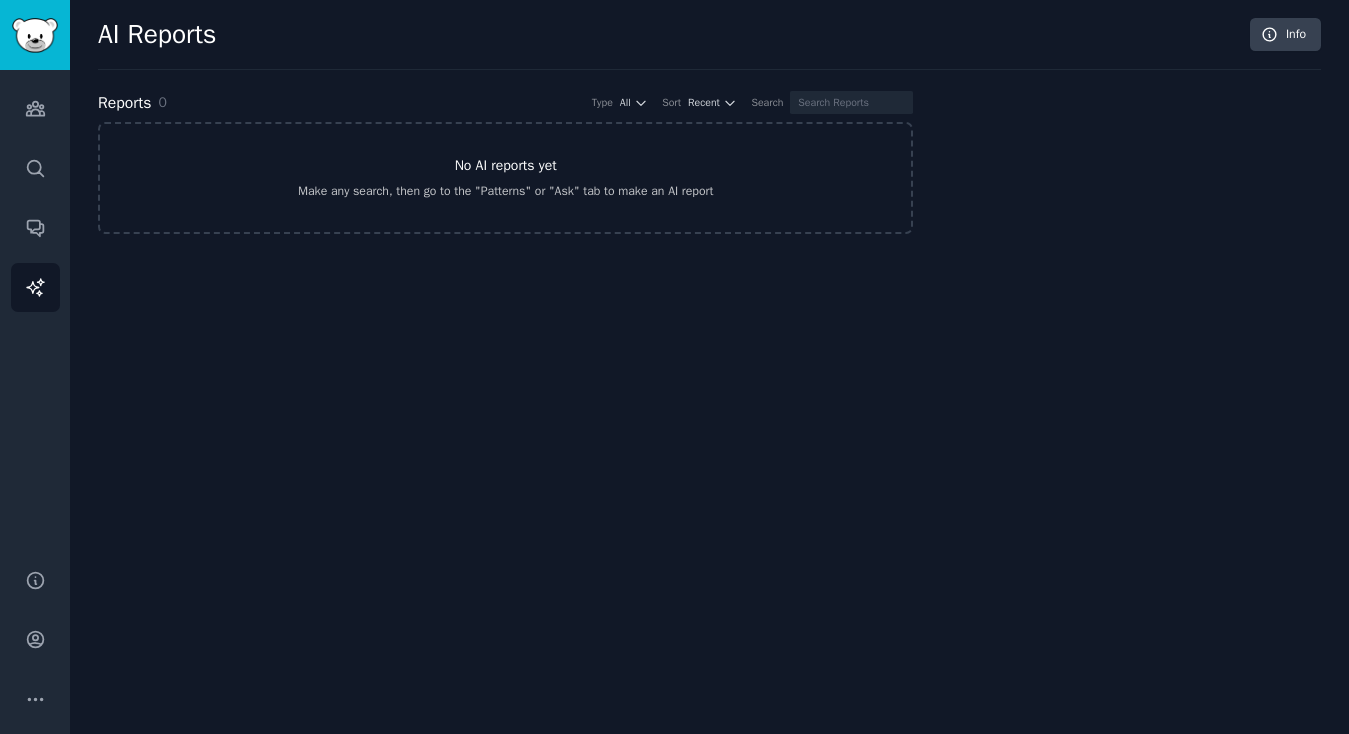 click on "No AI reports yet" at bounding box center [506, 165] 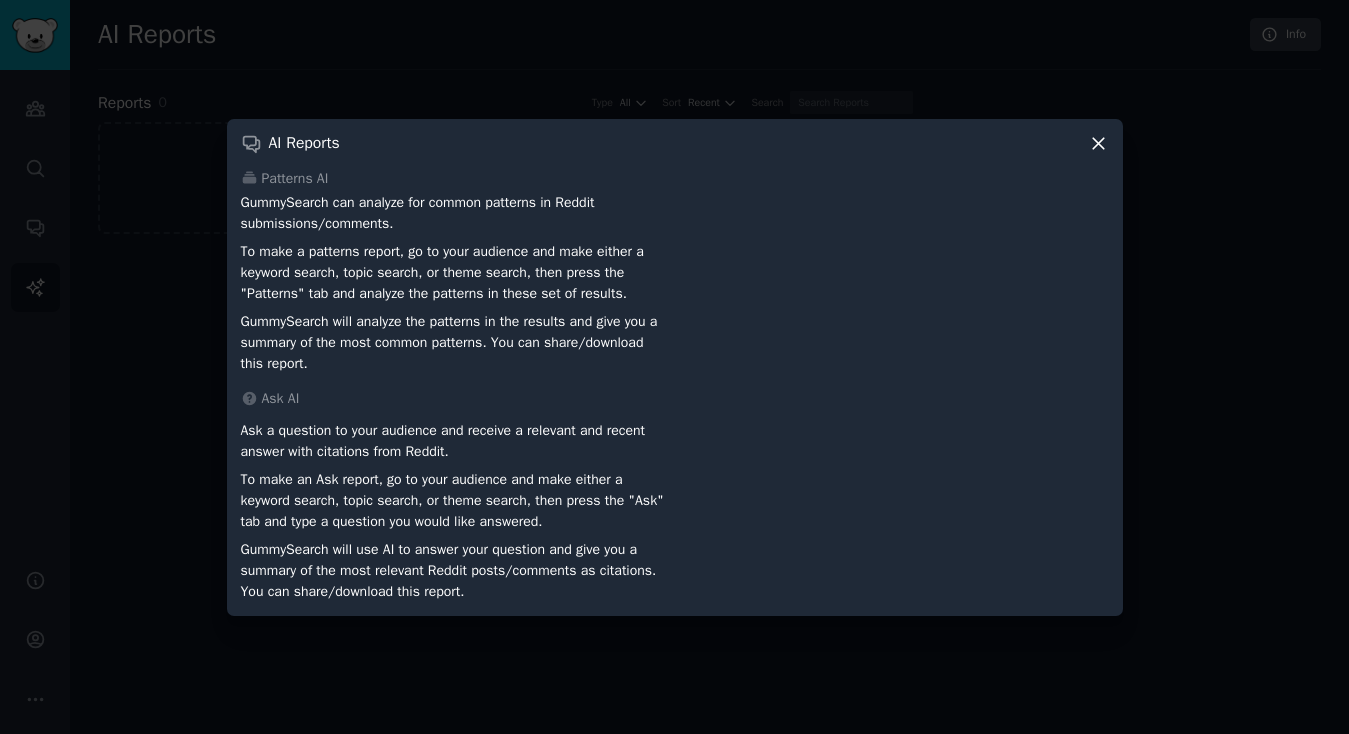 click 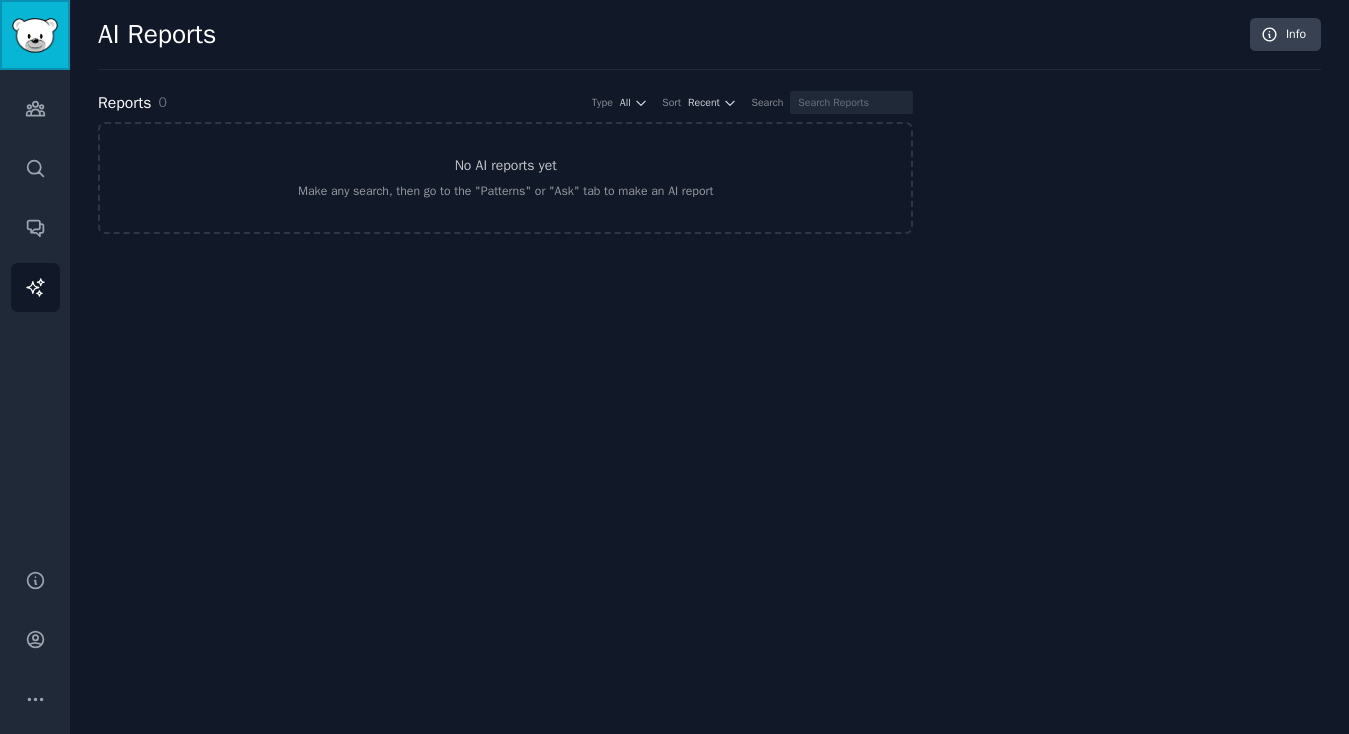 click at bounding box center [35, 35] 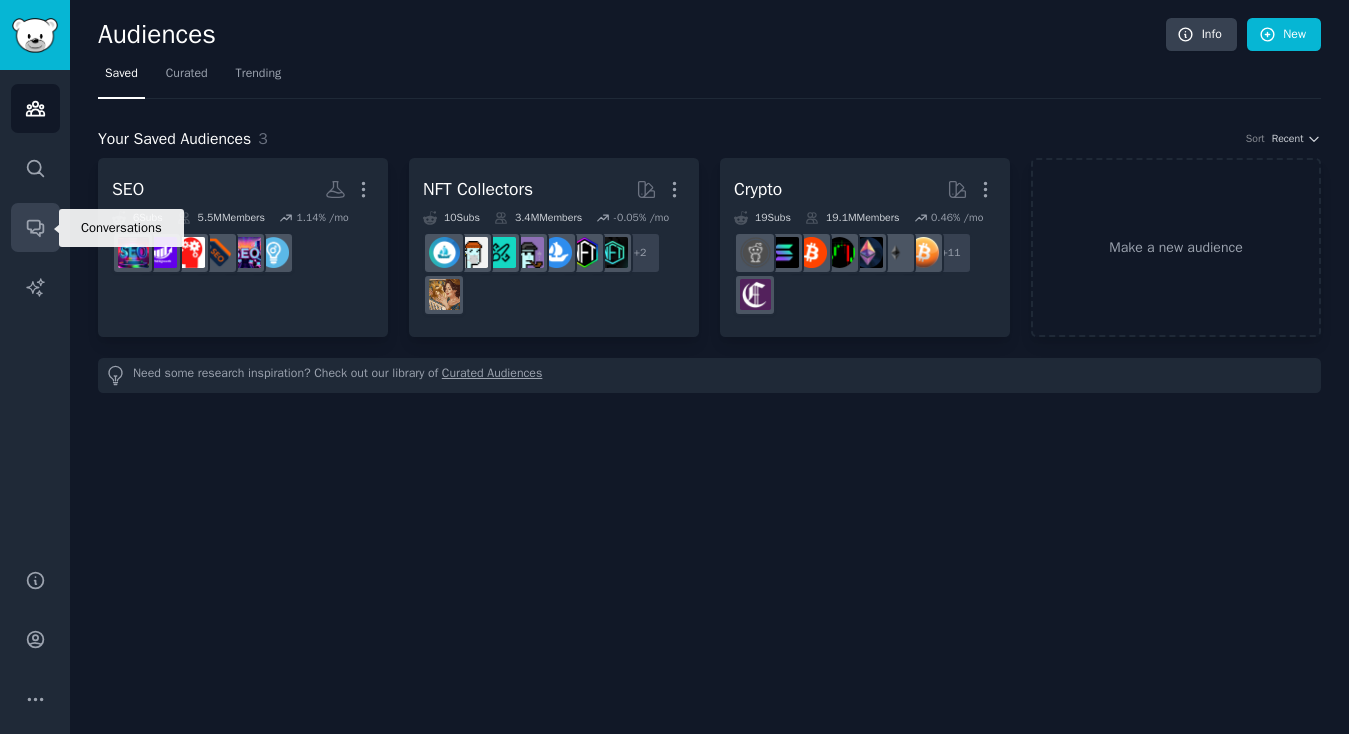 click on "Conversations" at bounding box center [35, 227] 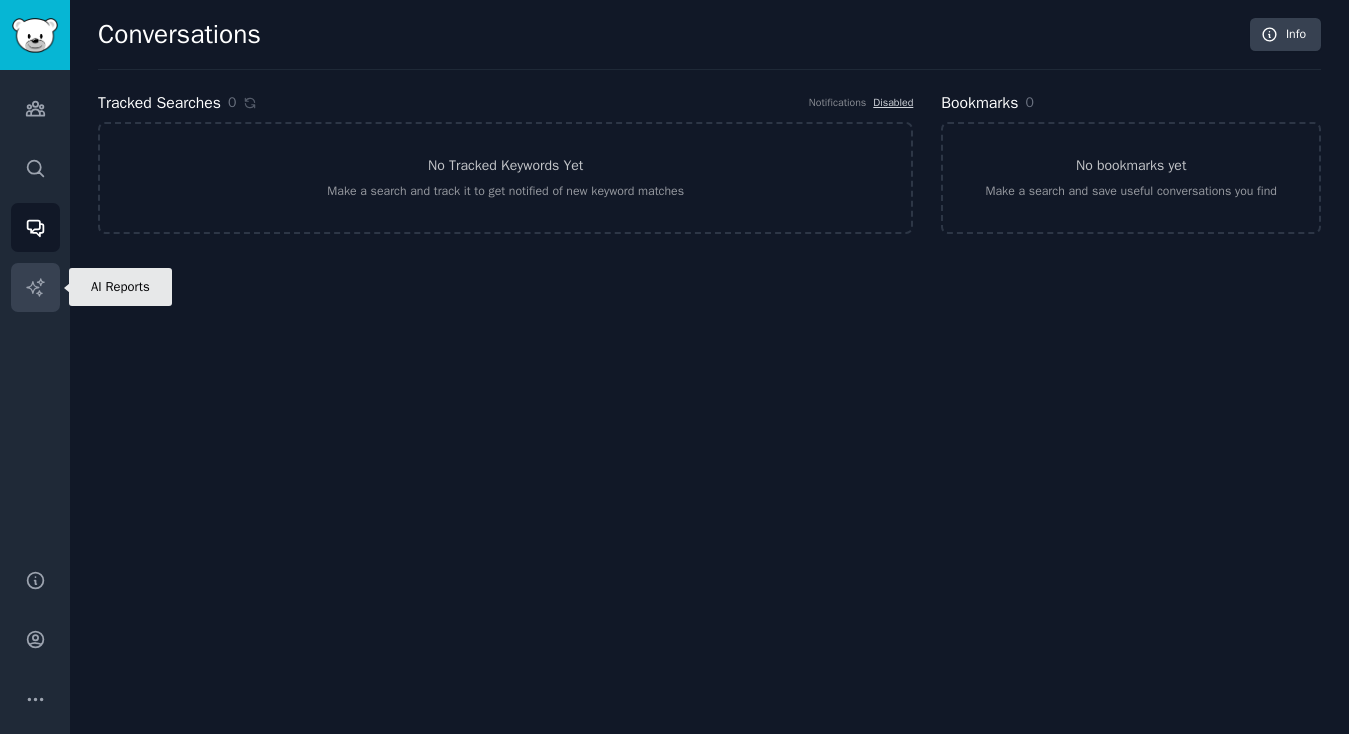 click 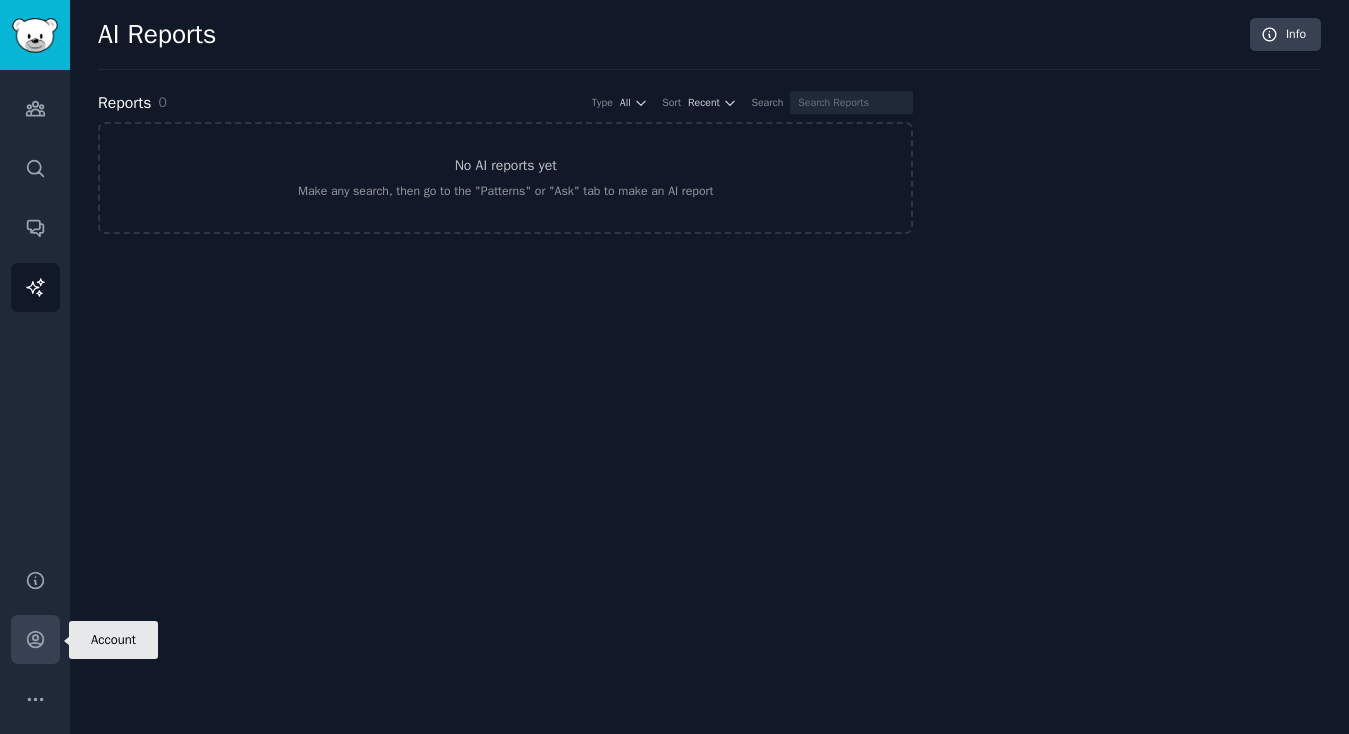 click 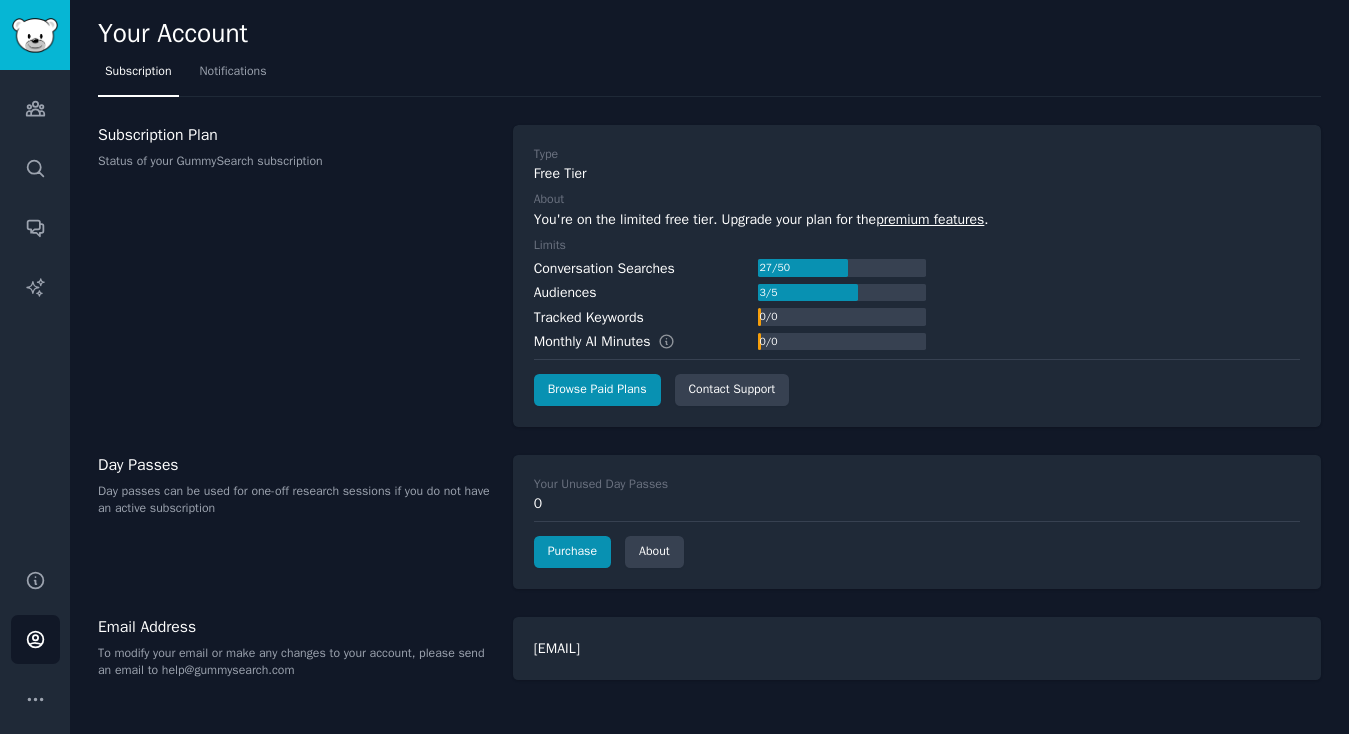 click on "Conversation Searches" at bounding box center [604, 268] 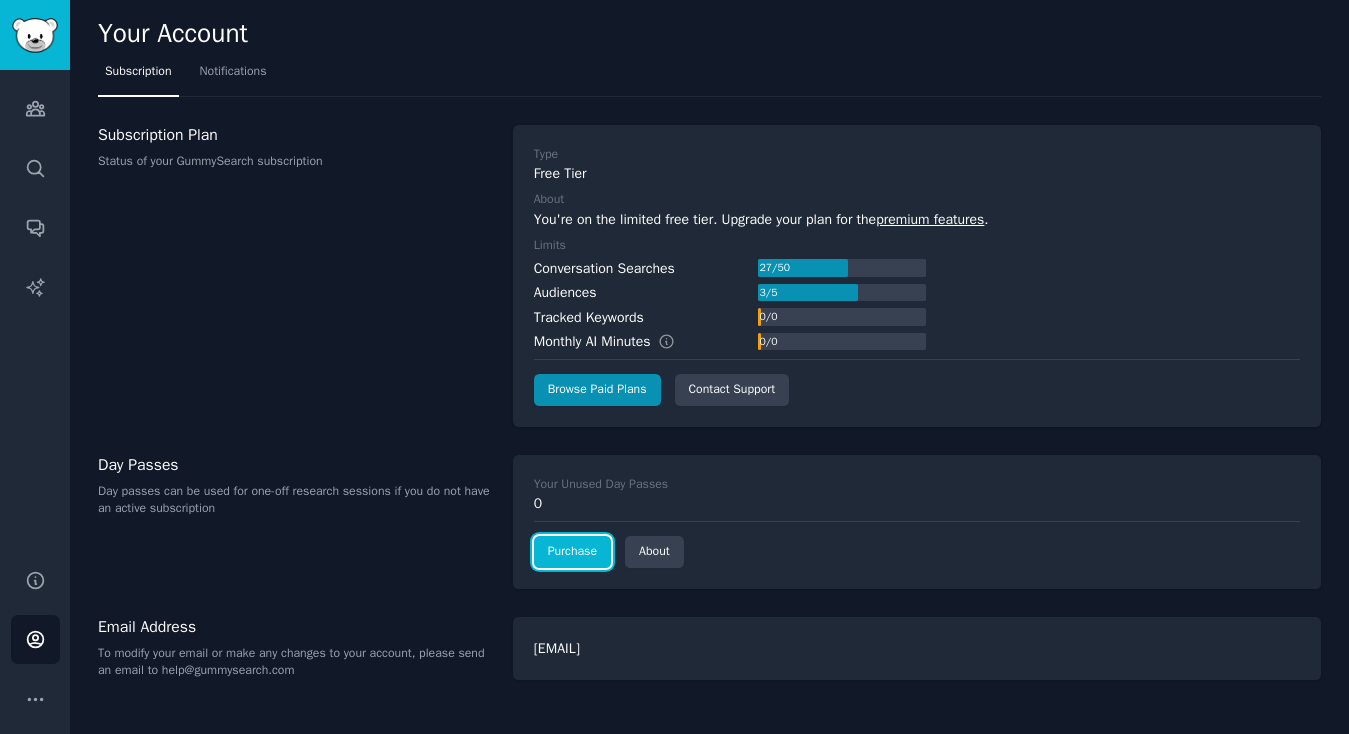 click on "Purchase" 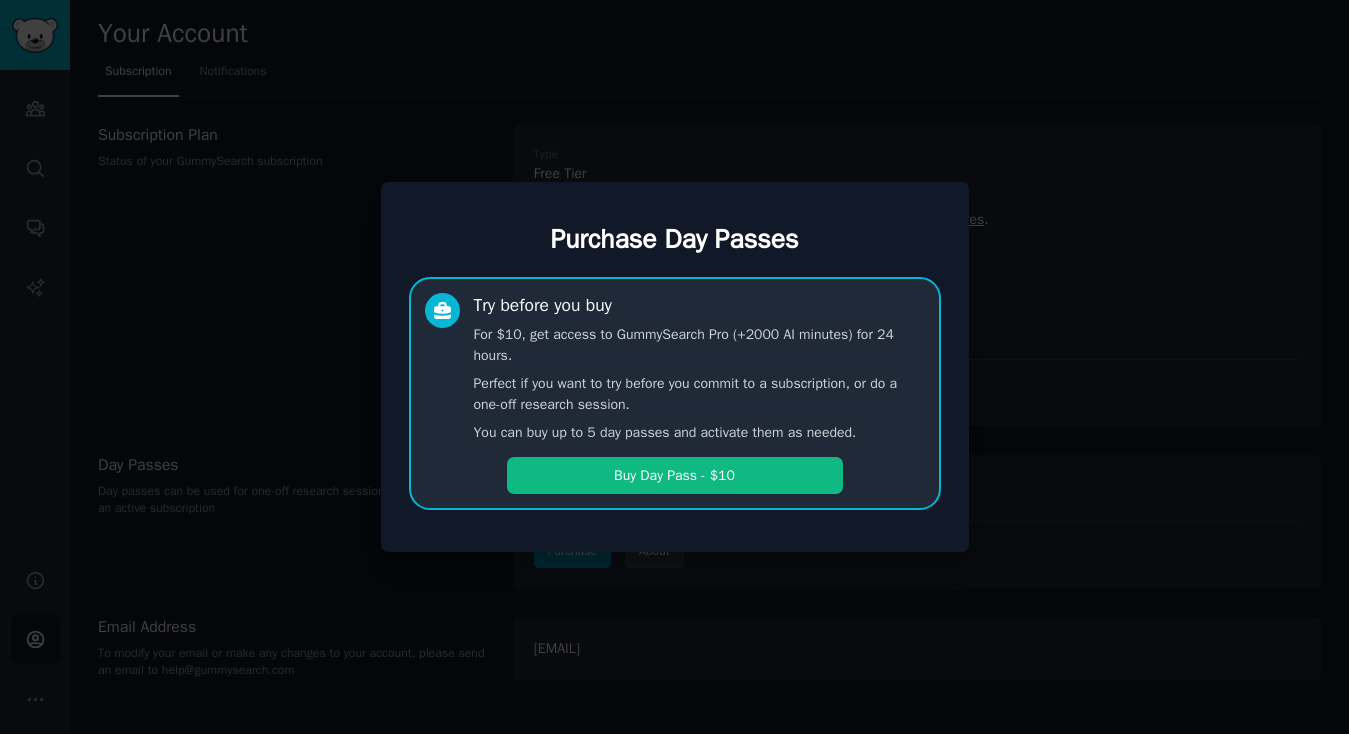 click at bounding box center [674, 367] 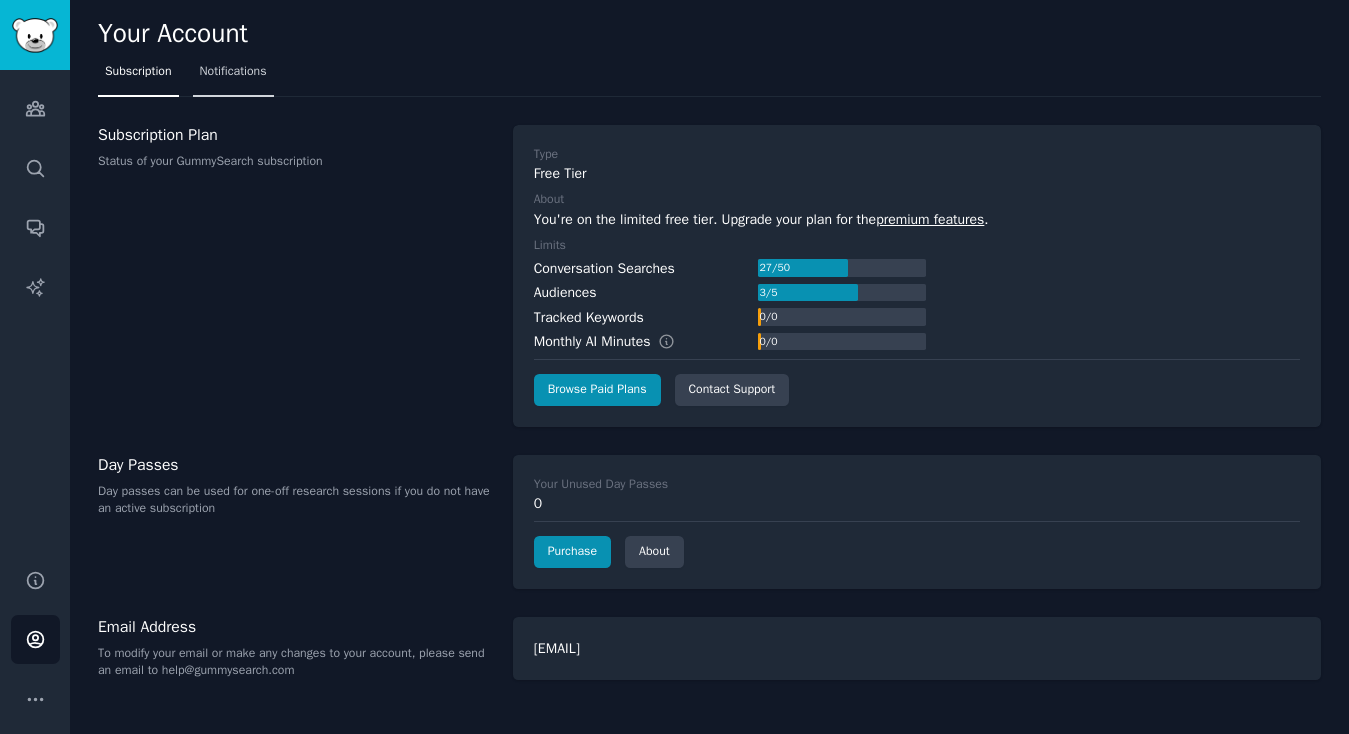 click on "Notifications" at bounding box center (233, 72) 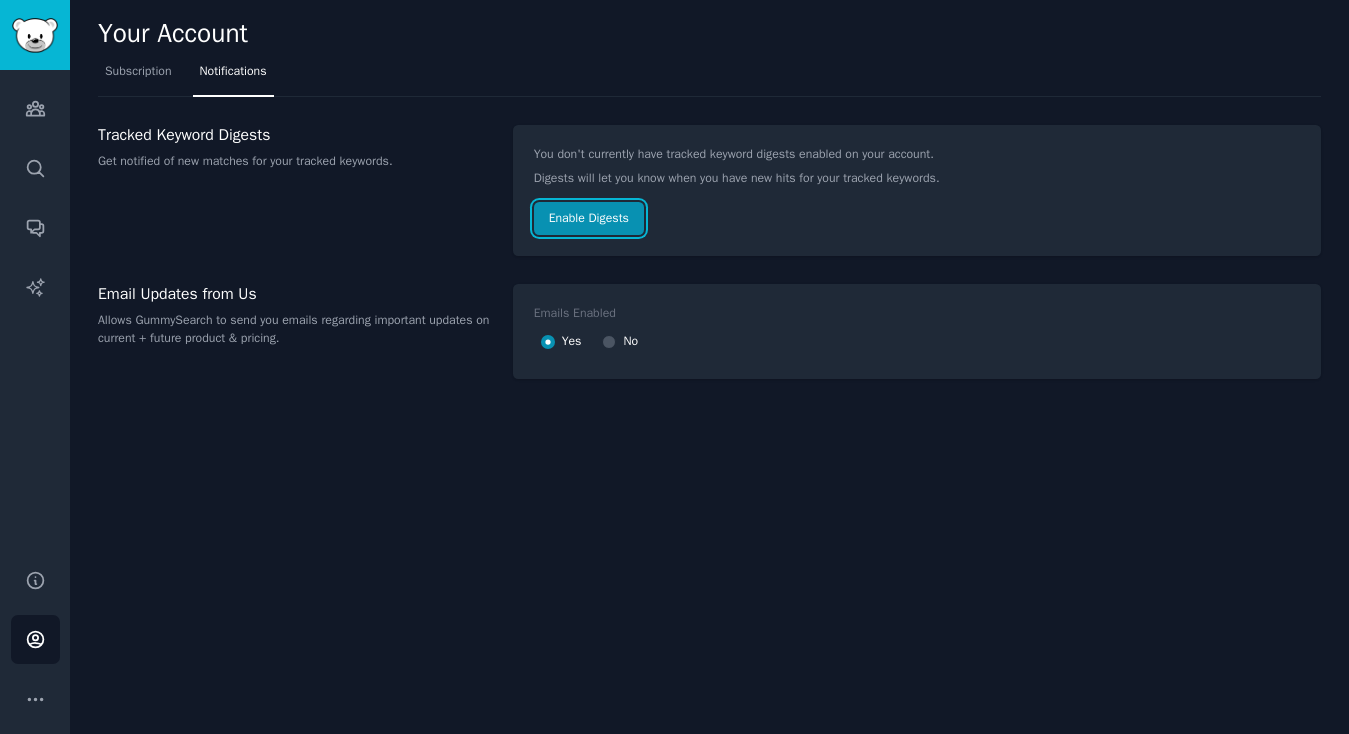 click on "Enable Digests" at bounding box center [589, 219] 